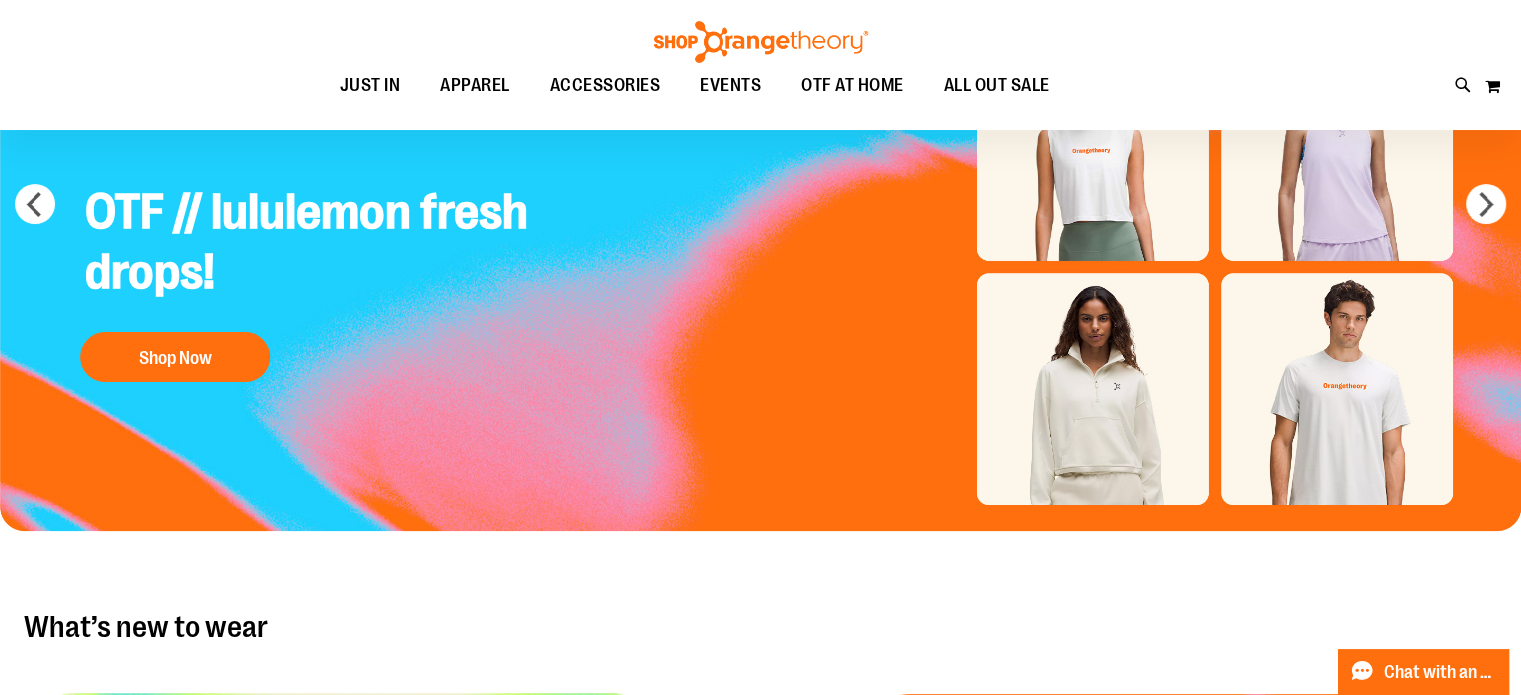 scroll, scrollTop: 0, scrollLeft: 0, axis: both 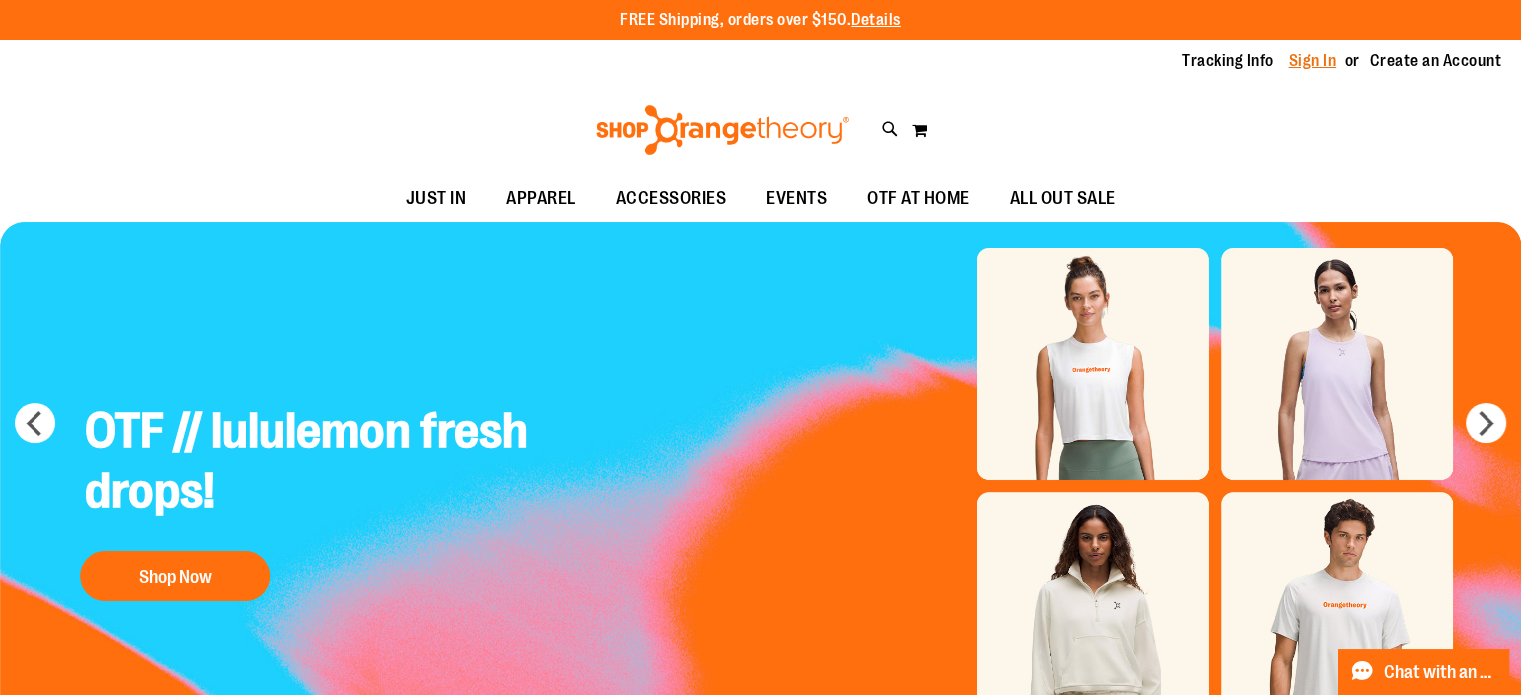 click on "Sign In" at bounding box center [1313, 61] 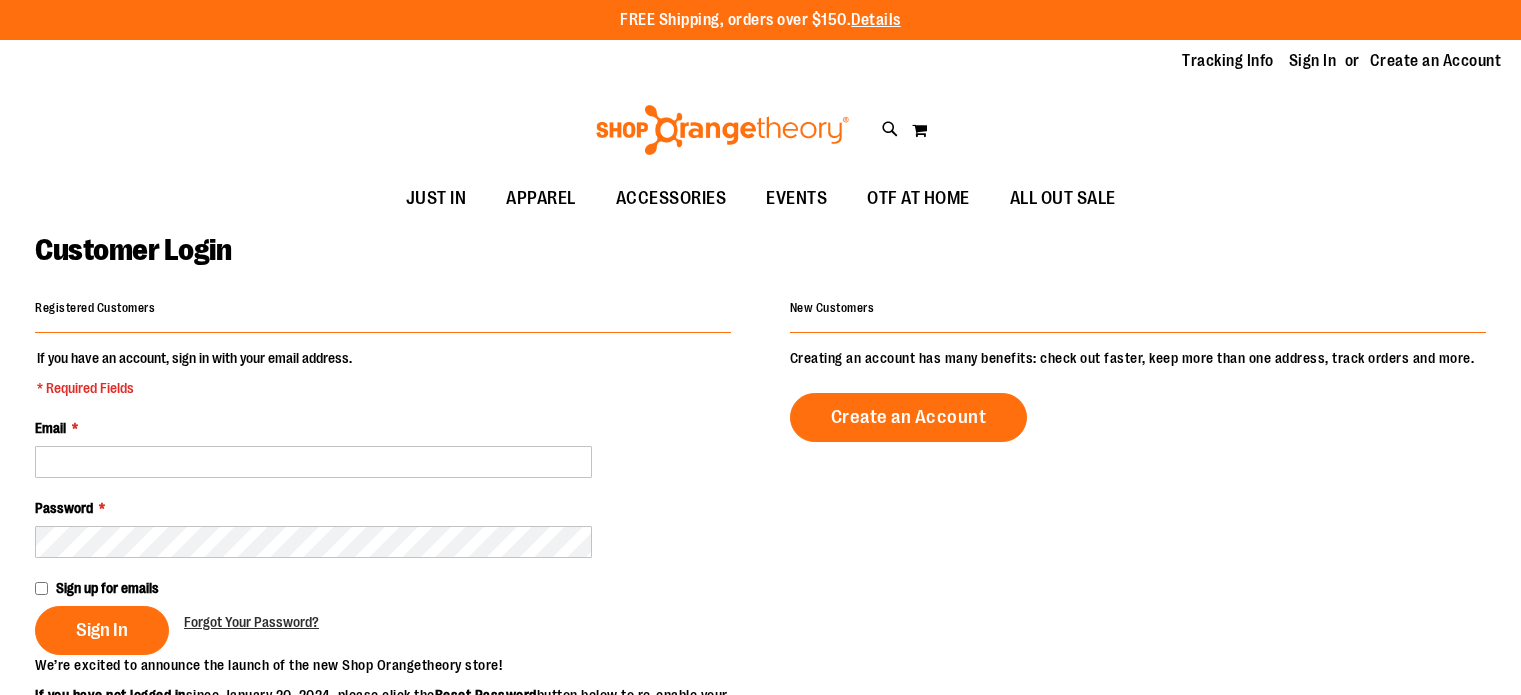 scroll, scrollTop: 0, scrollLeft: 0, axis: both 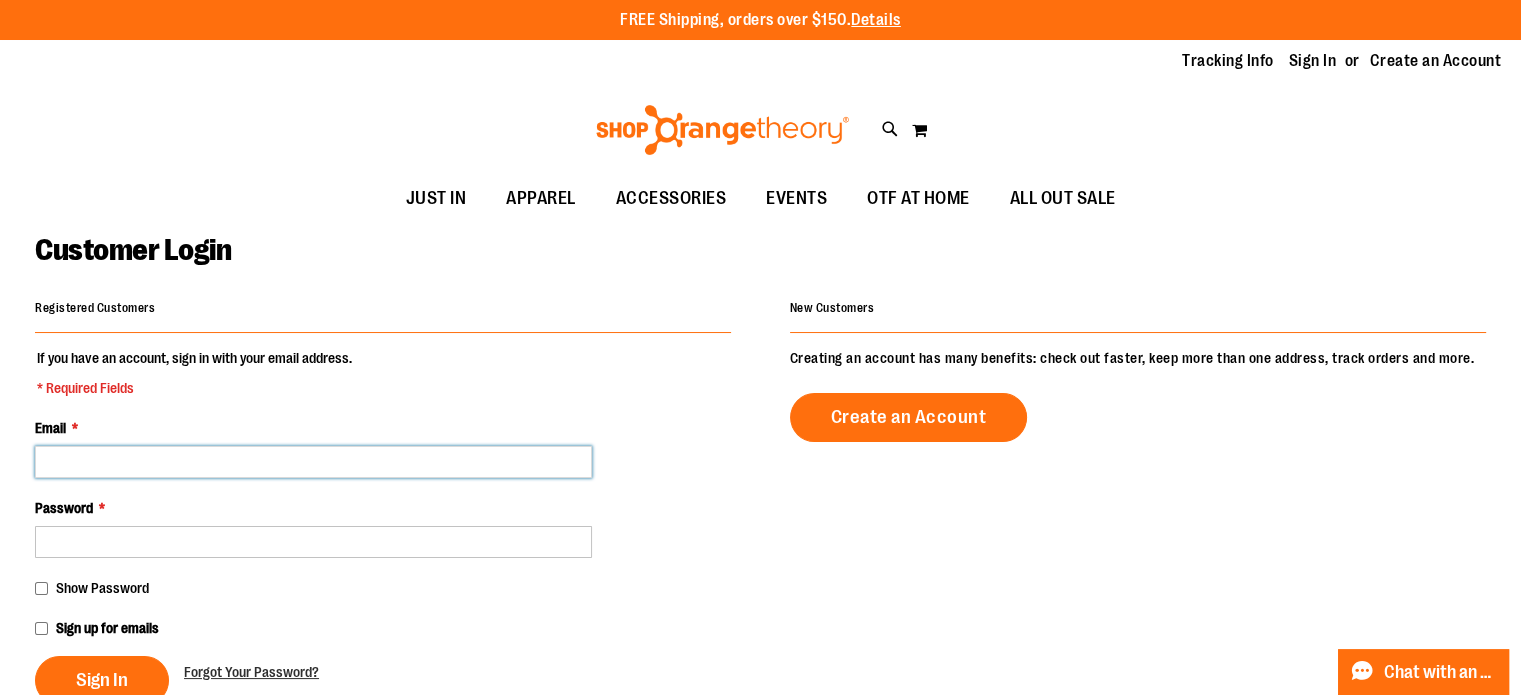 type on "**********" 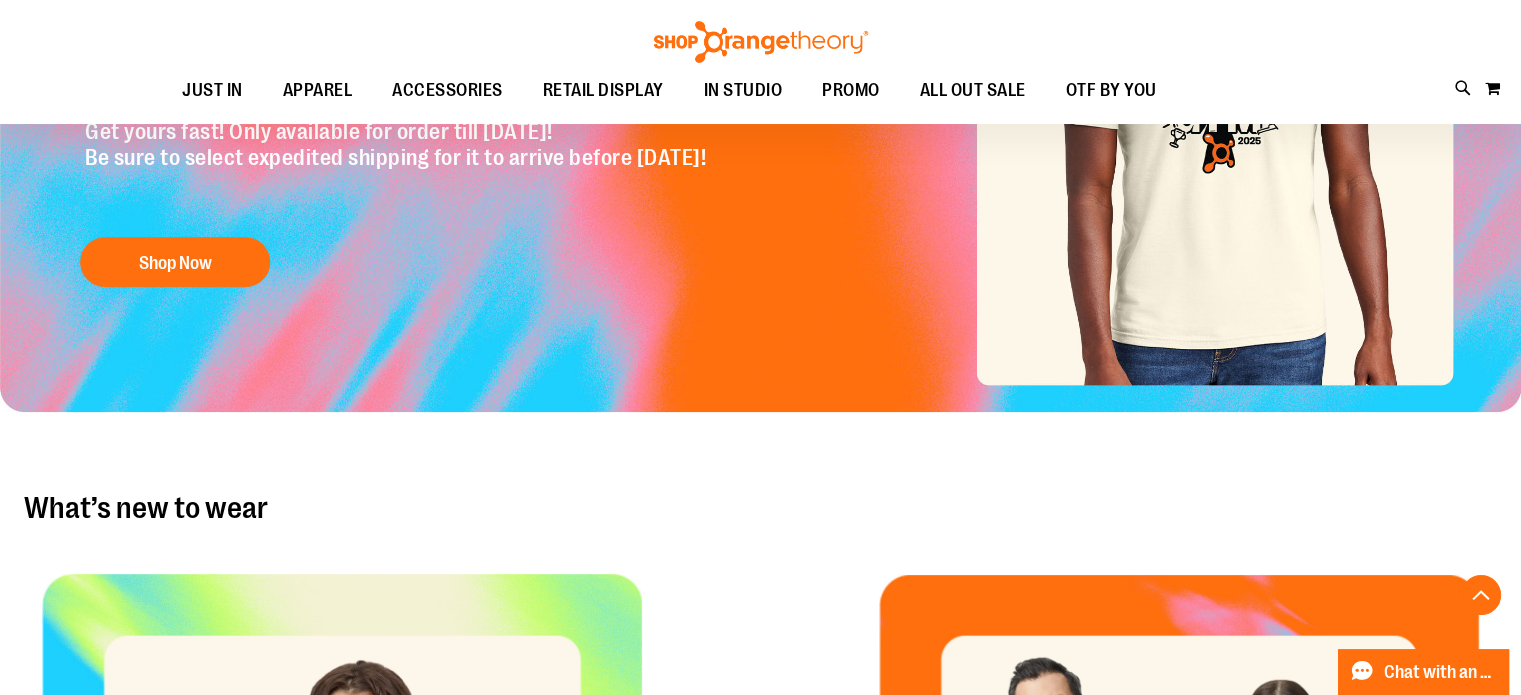 scroll, scrollTop: 0, scrollLeft: 0, axis: both 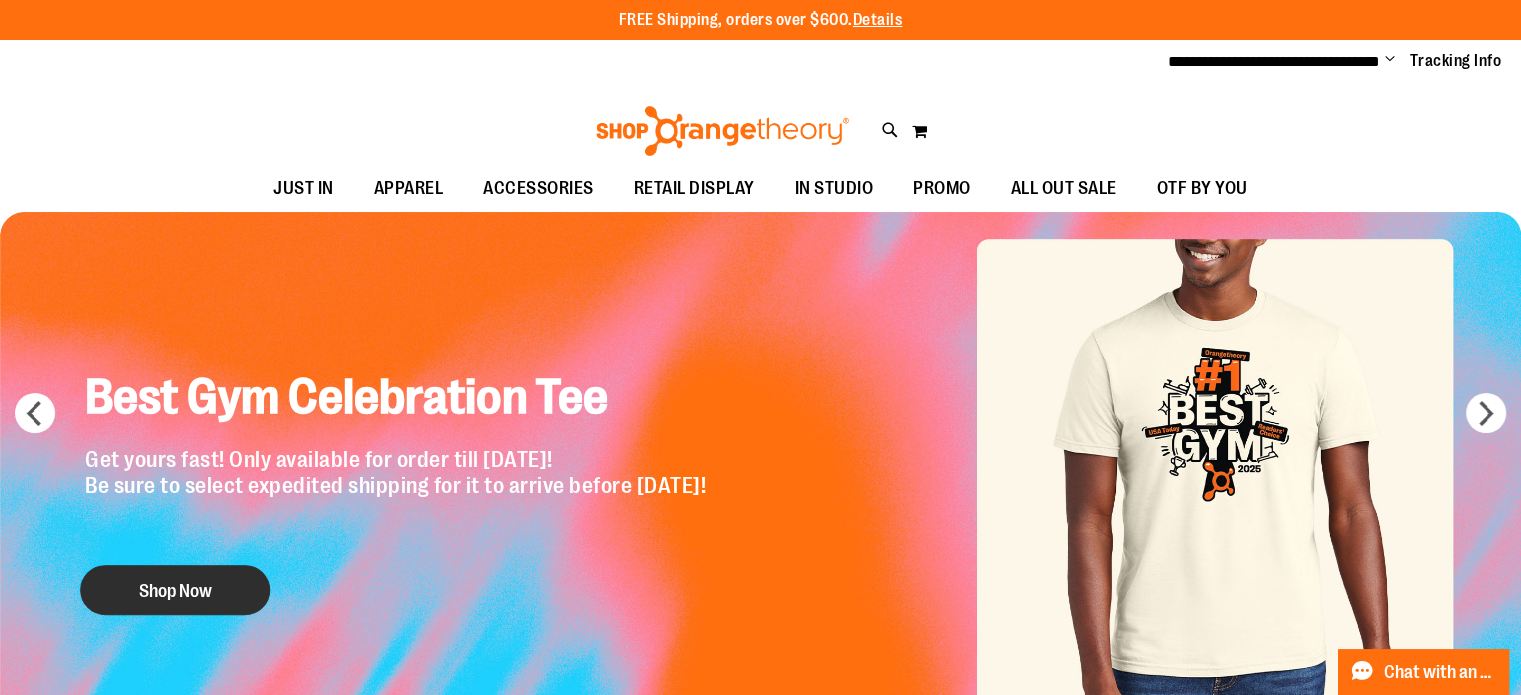 click on "Shop Now" at bounding box center (175, 590) 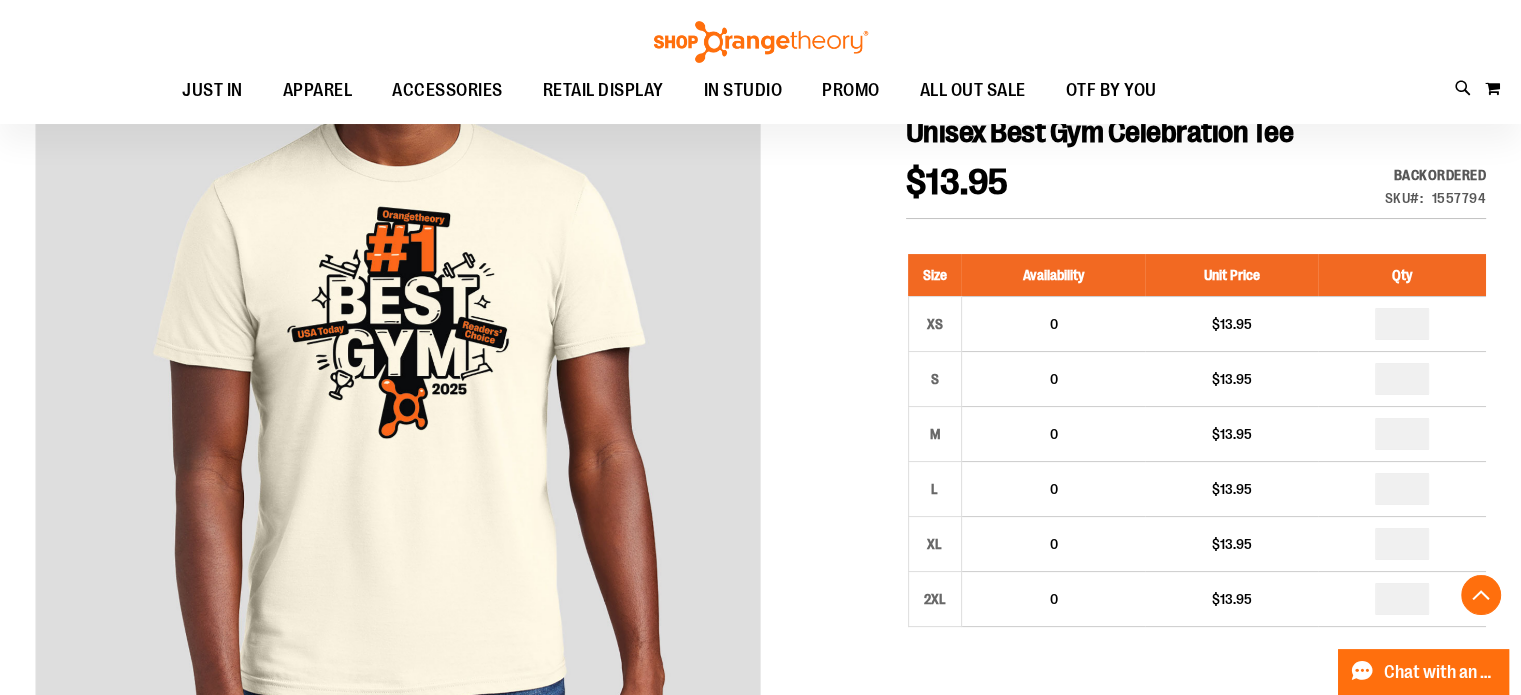 scroll, scrollTop: 92, scrollLeft: 0, axis: vertical 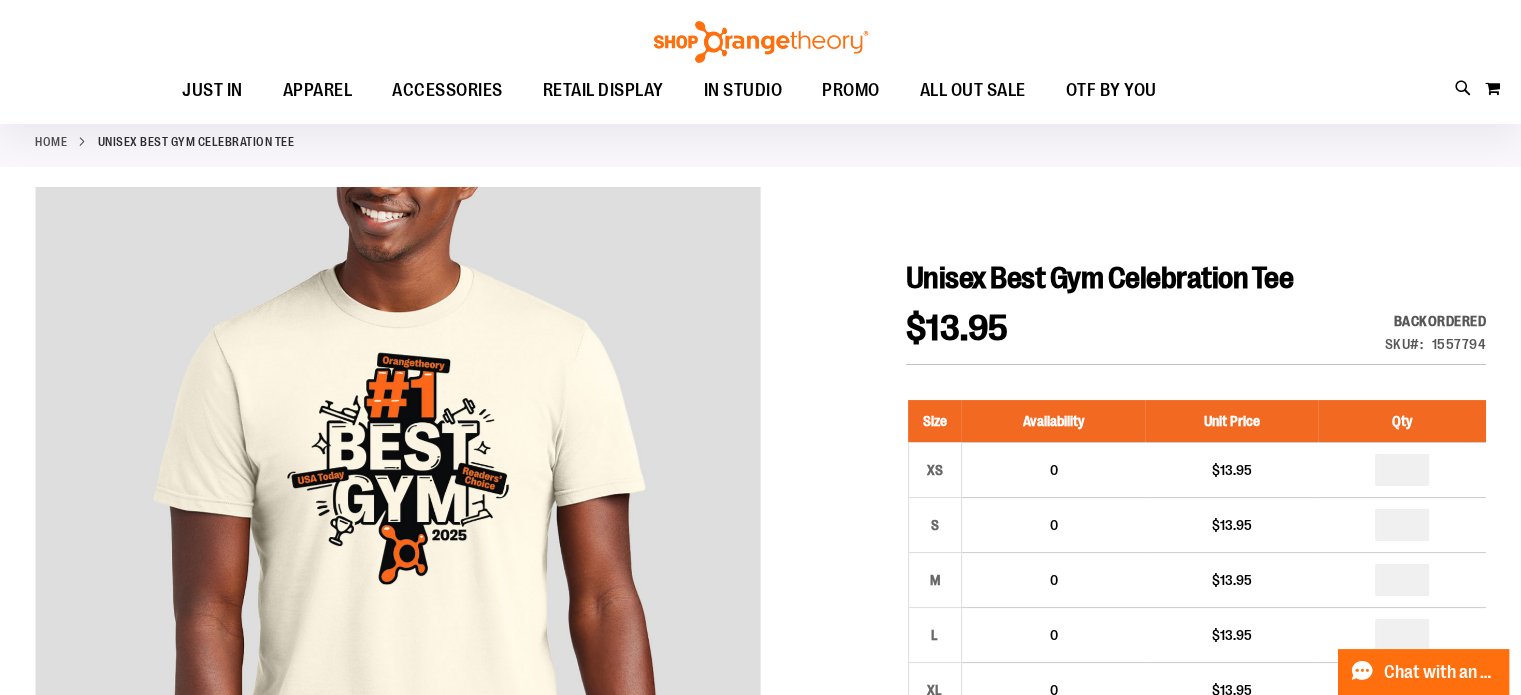 click at bounding box center [761, 42] 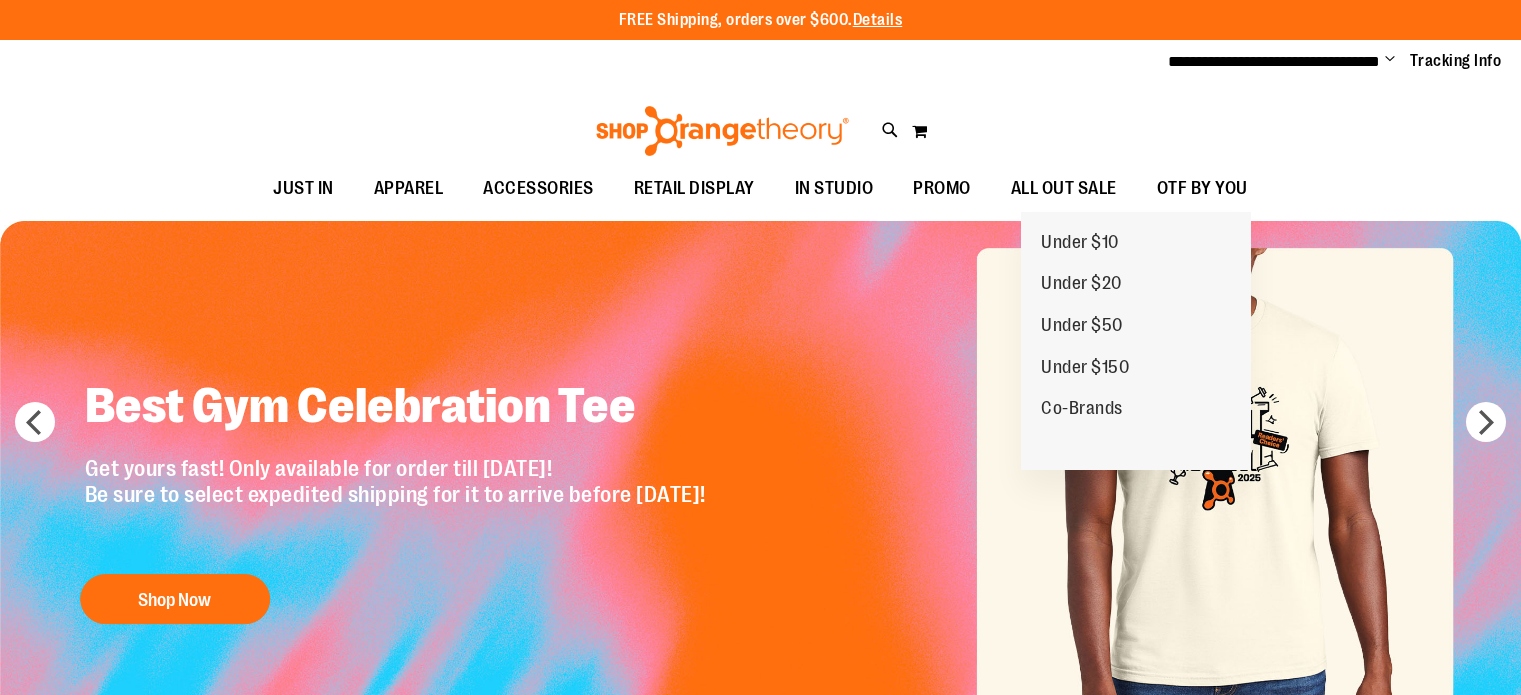 scroll, scrollTop: 0, scrollLeft: 0, axis: both 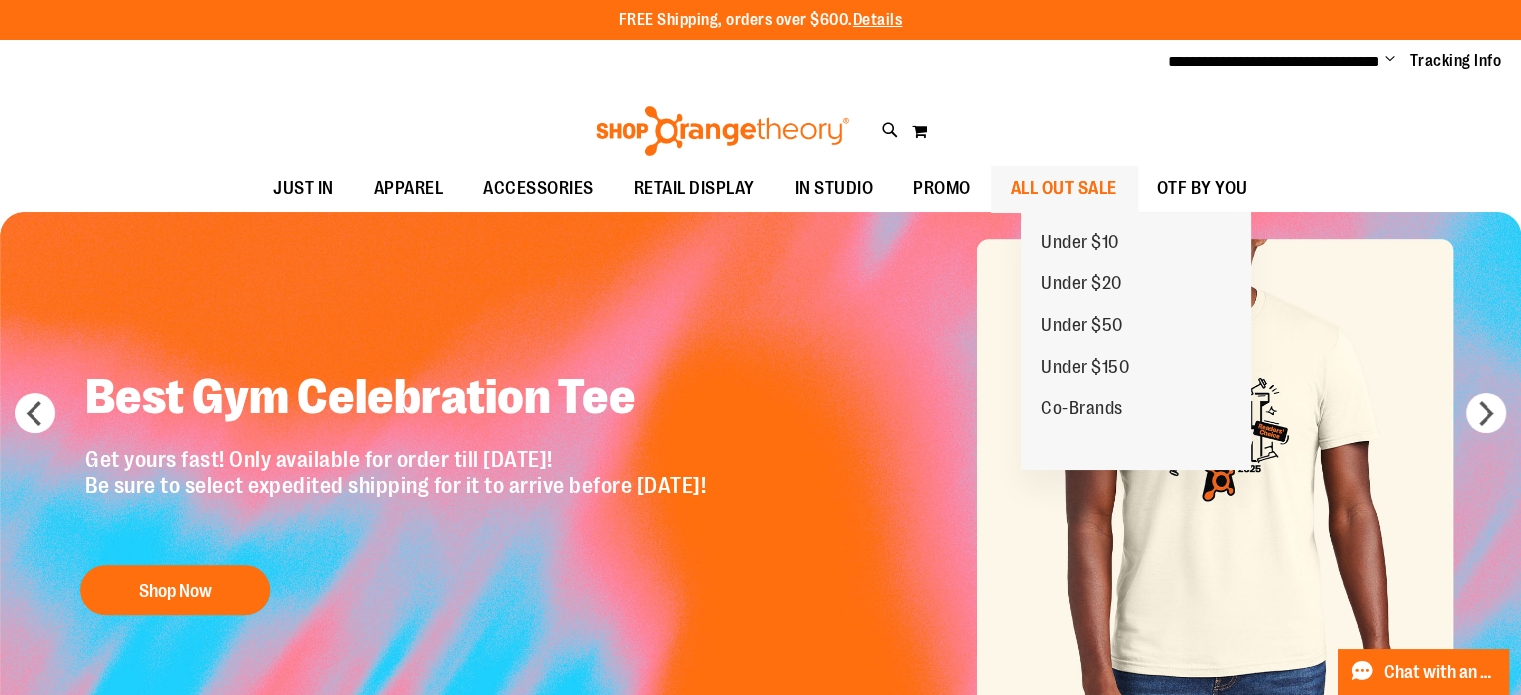 click on "ALL OUT SALE" at bounding box center (1064, 188) 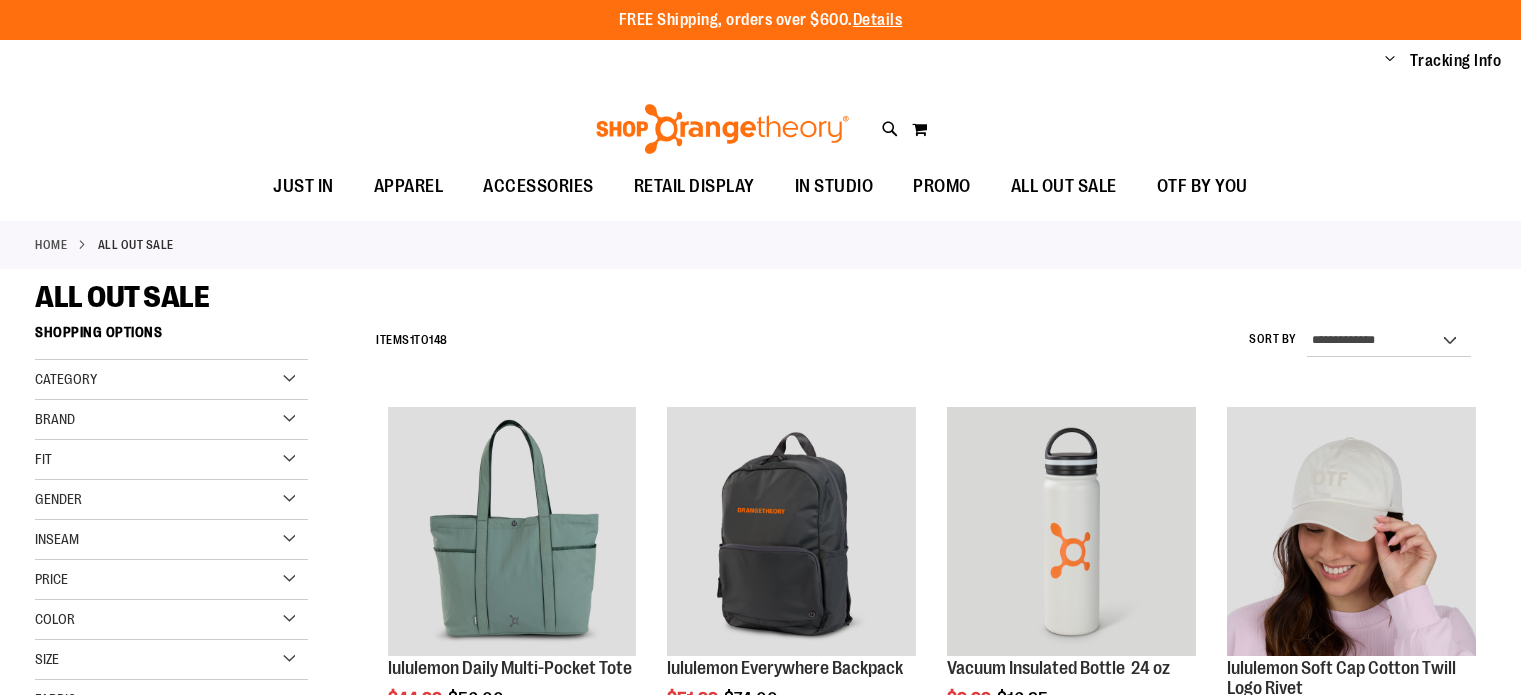 scroll, scrollTop: 0, scrollLeft: 0, axis: both 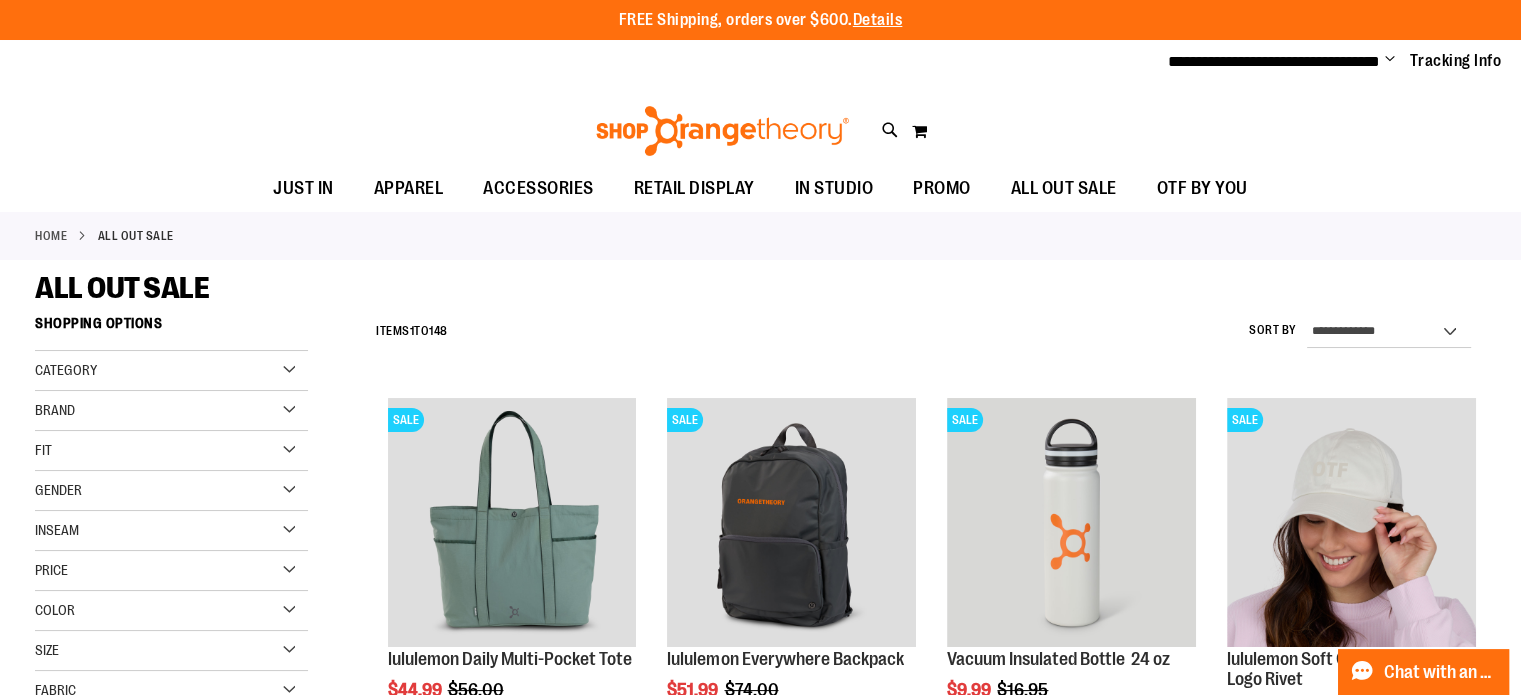 click on "Gender" at bounding box center [58, 490] 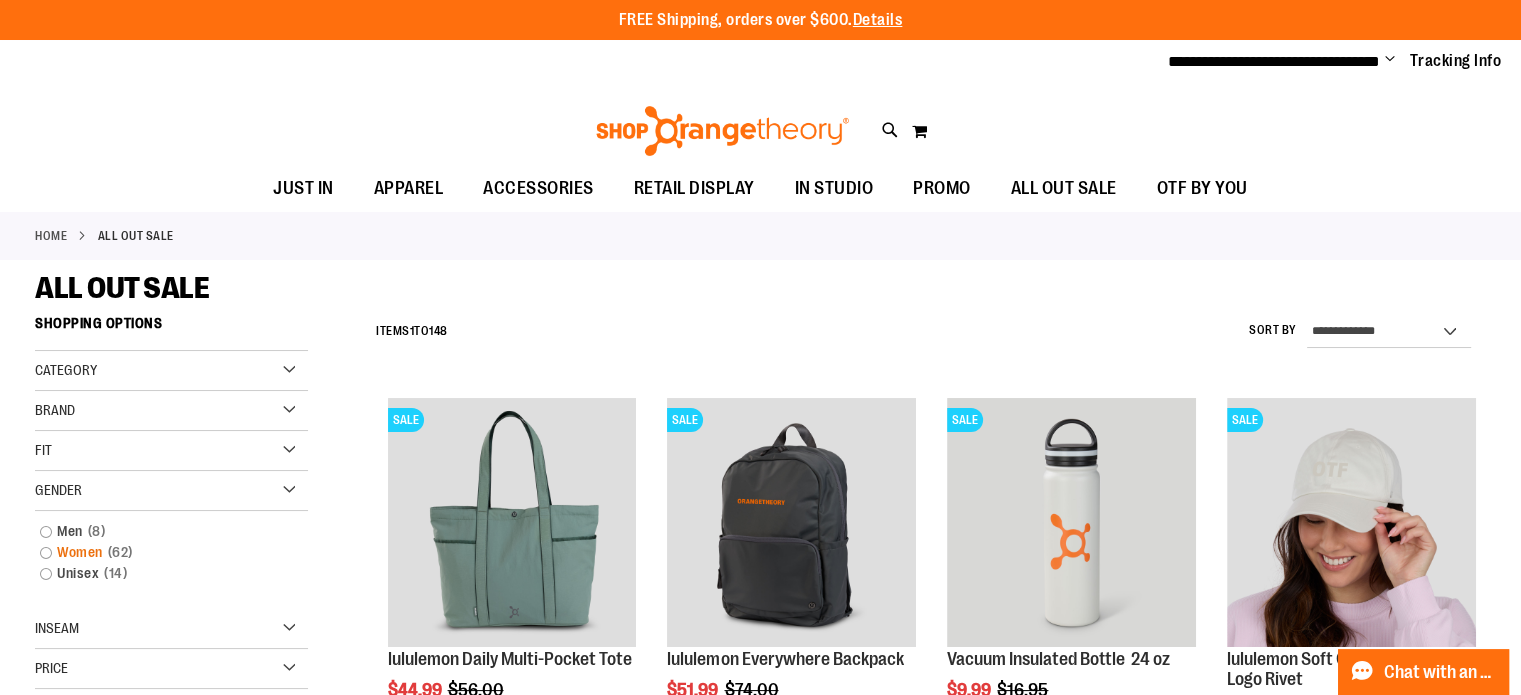 click on "Women                                             62
items" at bounding box center (161, 552) 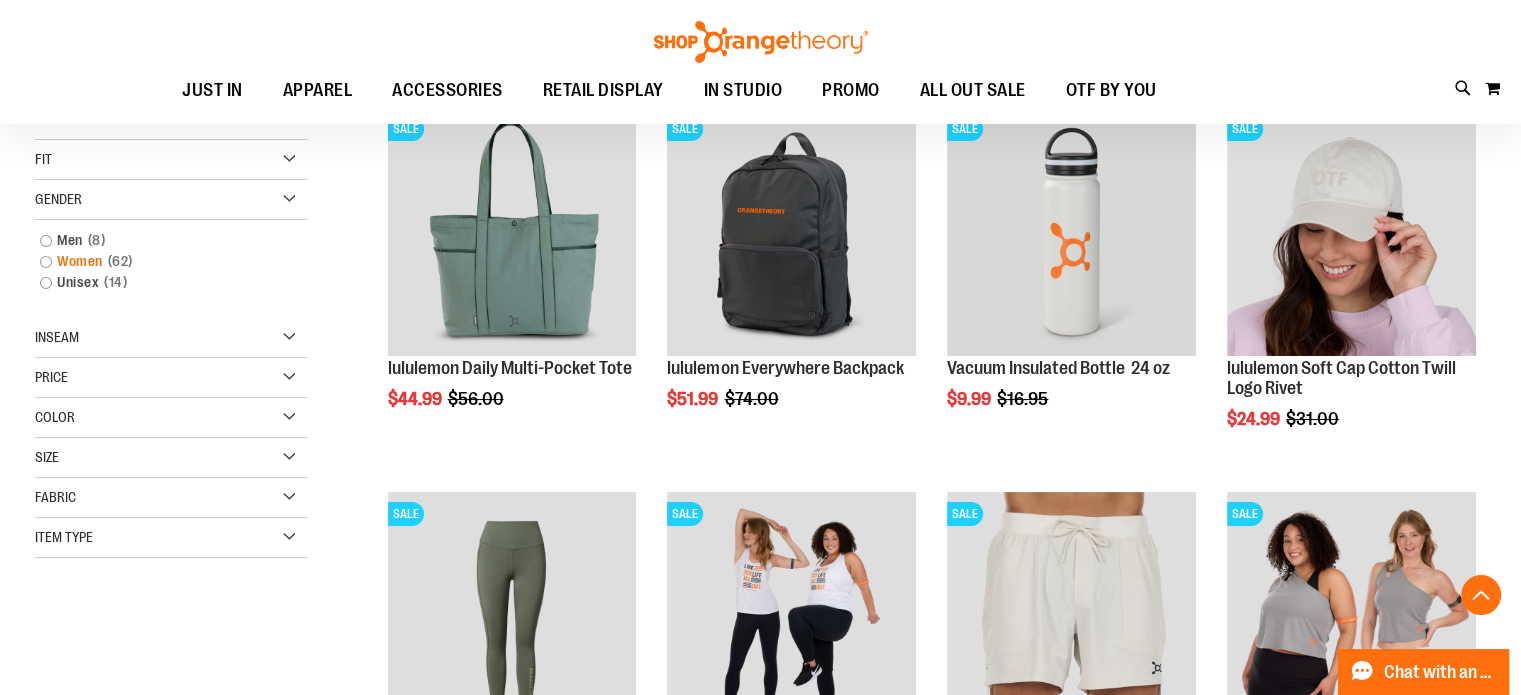 scroll, scrollTop: 304, scrollLeft: 0, axis: vertical 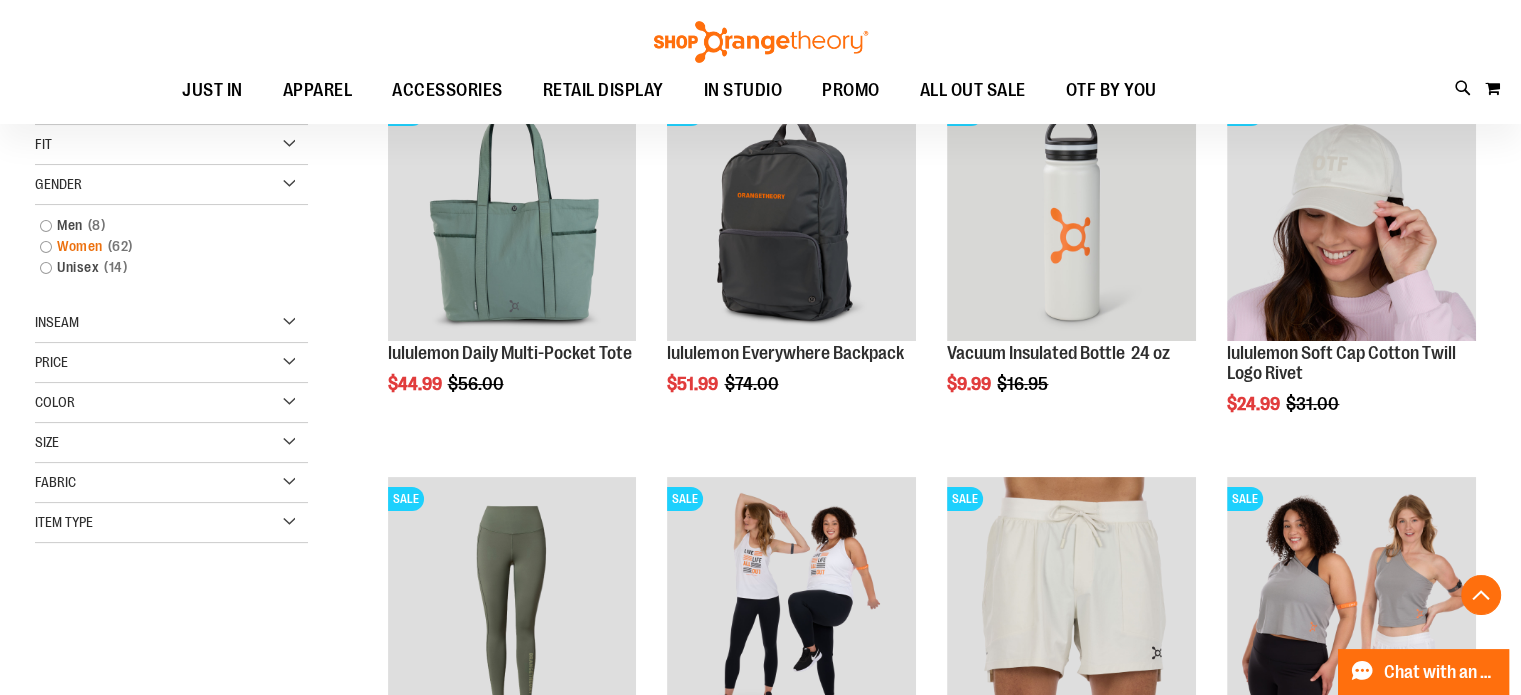 click on "Women                                             62
items" at bounding box center [161, 246] 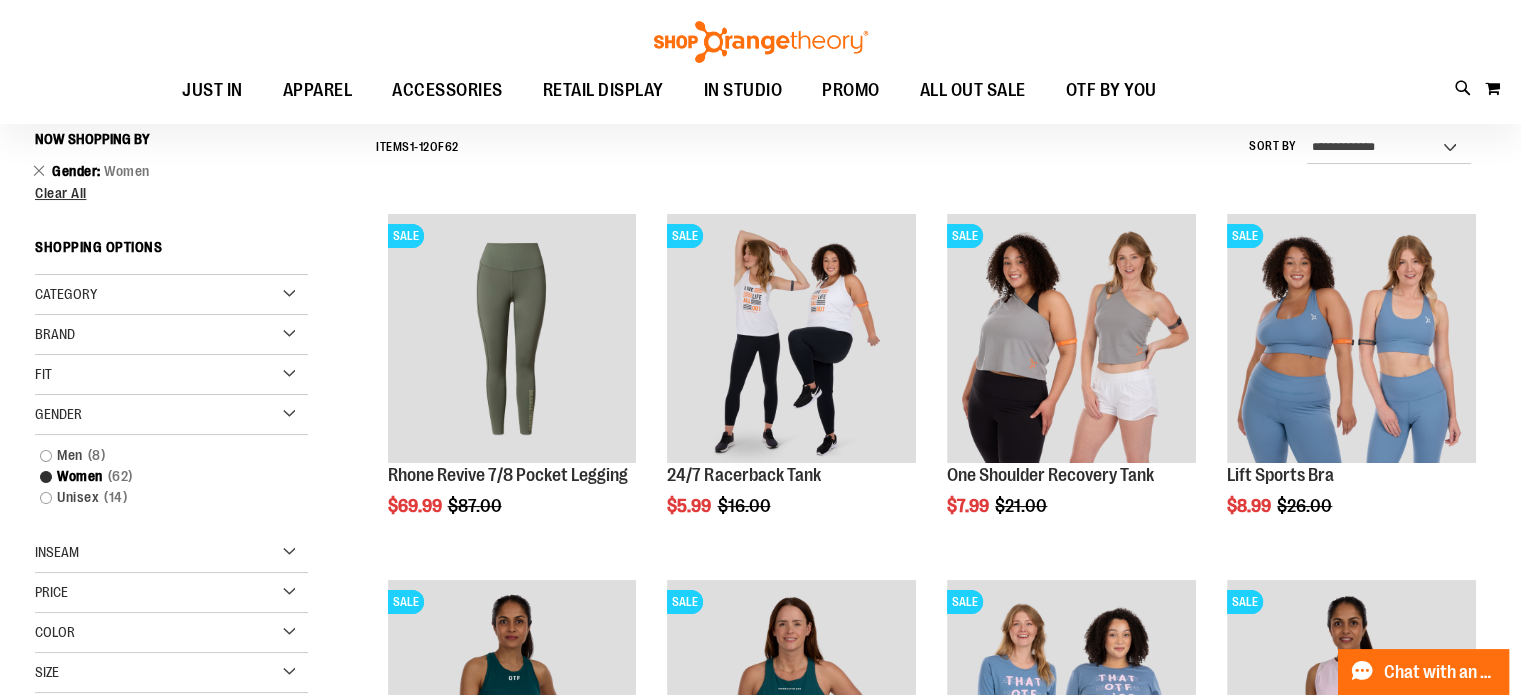scroll, scrollTop: 180, scrollLeft: 0, axis: vertical 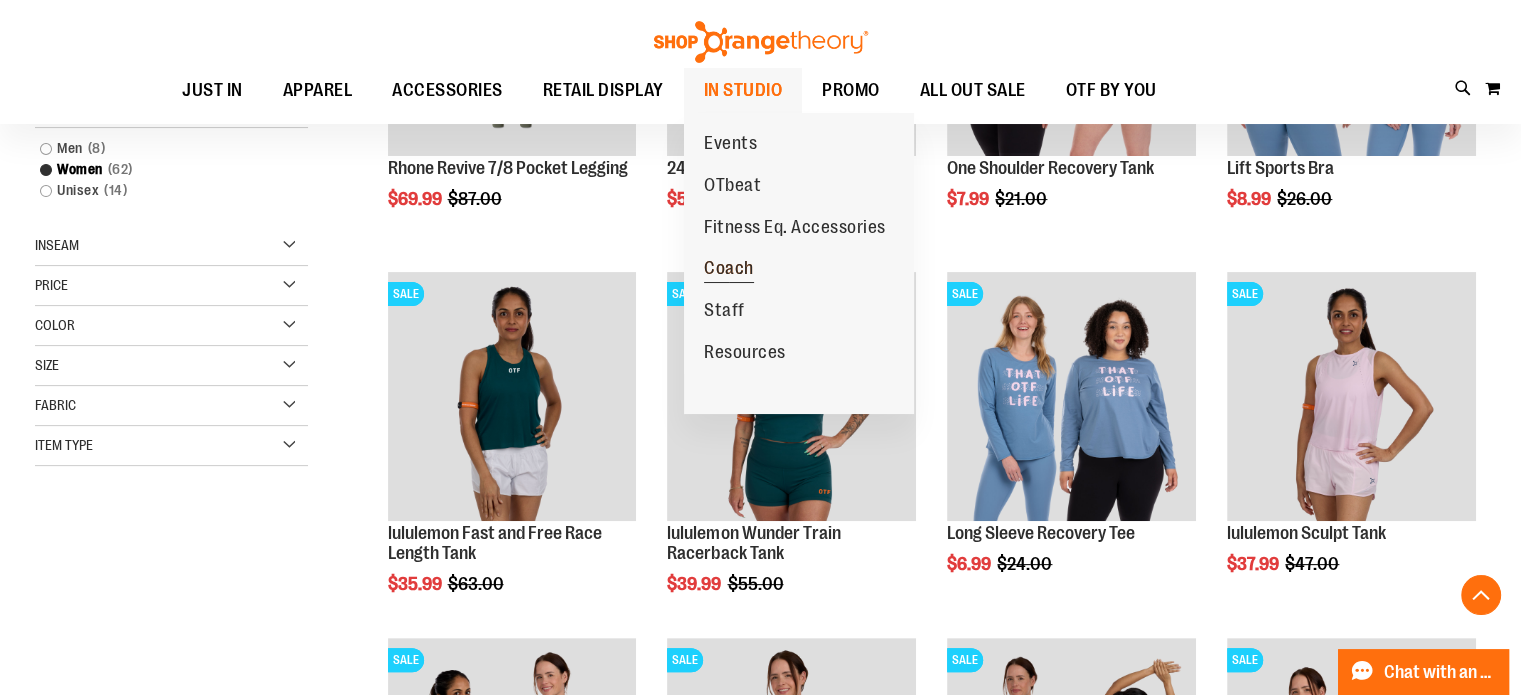 click on "Coach" at bounding box center [729, 270] 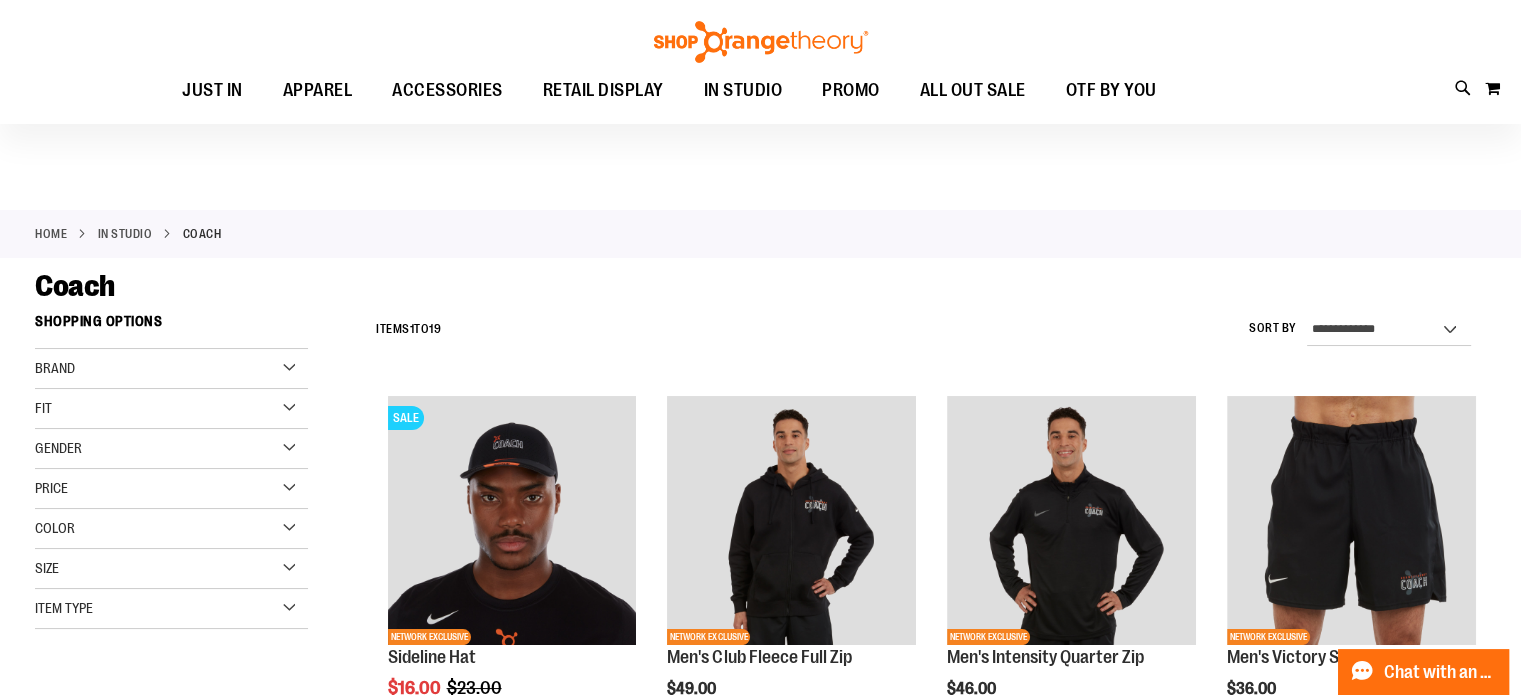 scroll, scrollTop: 220, scrollLeft: 0, axis: vertical 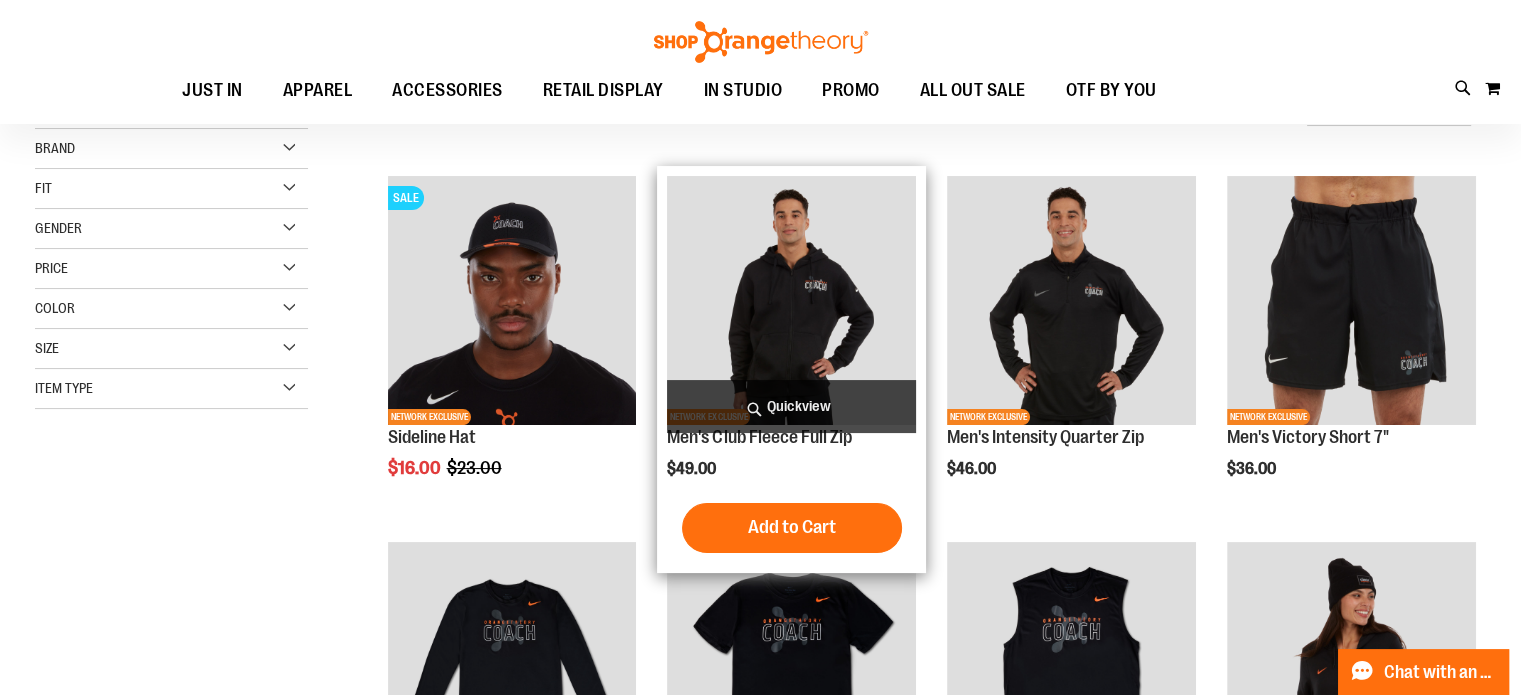 click at bounding box center (791, 300) 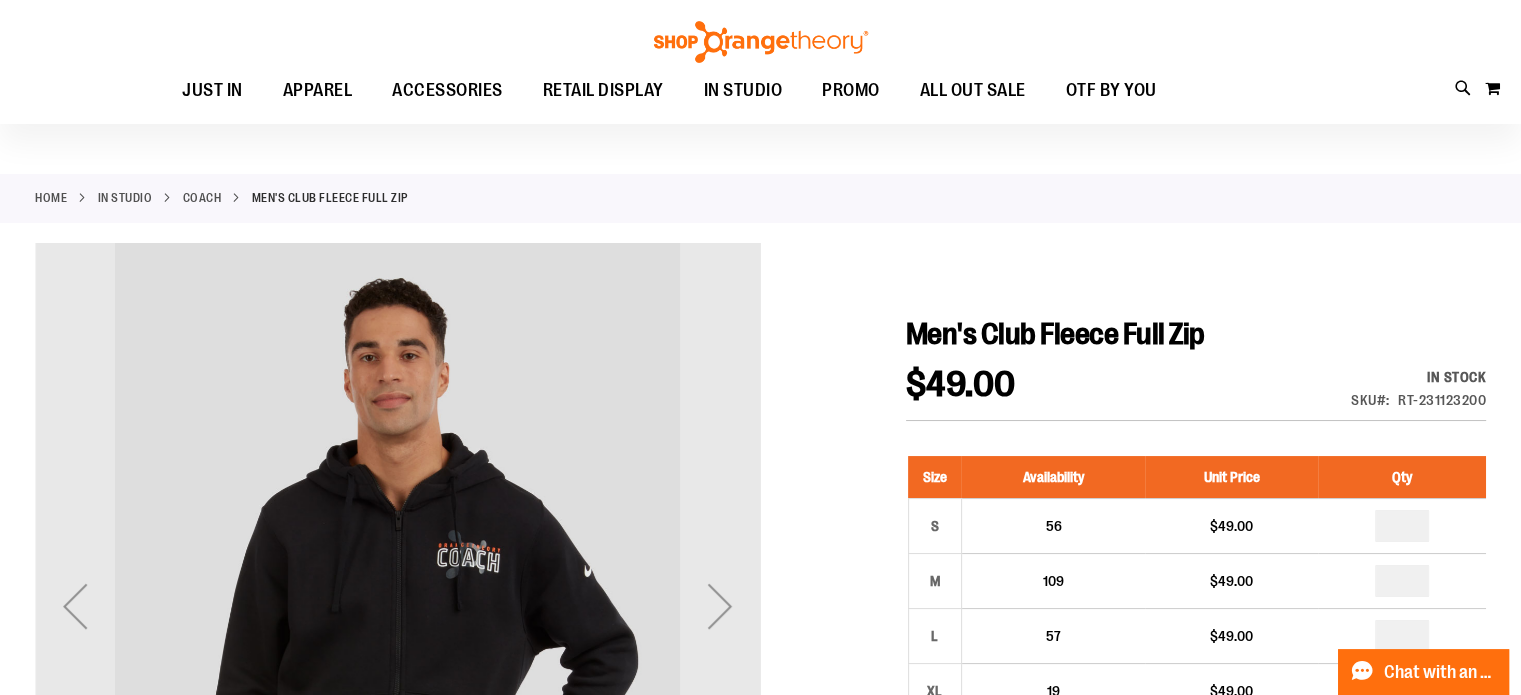 scroll, scrollTop: 36, scrollLeft: 0, axis: vertical 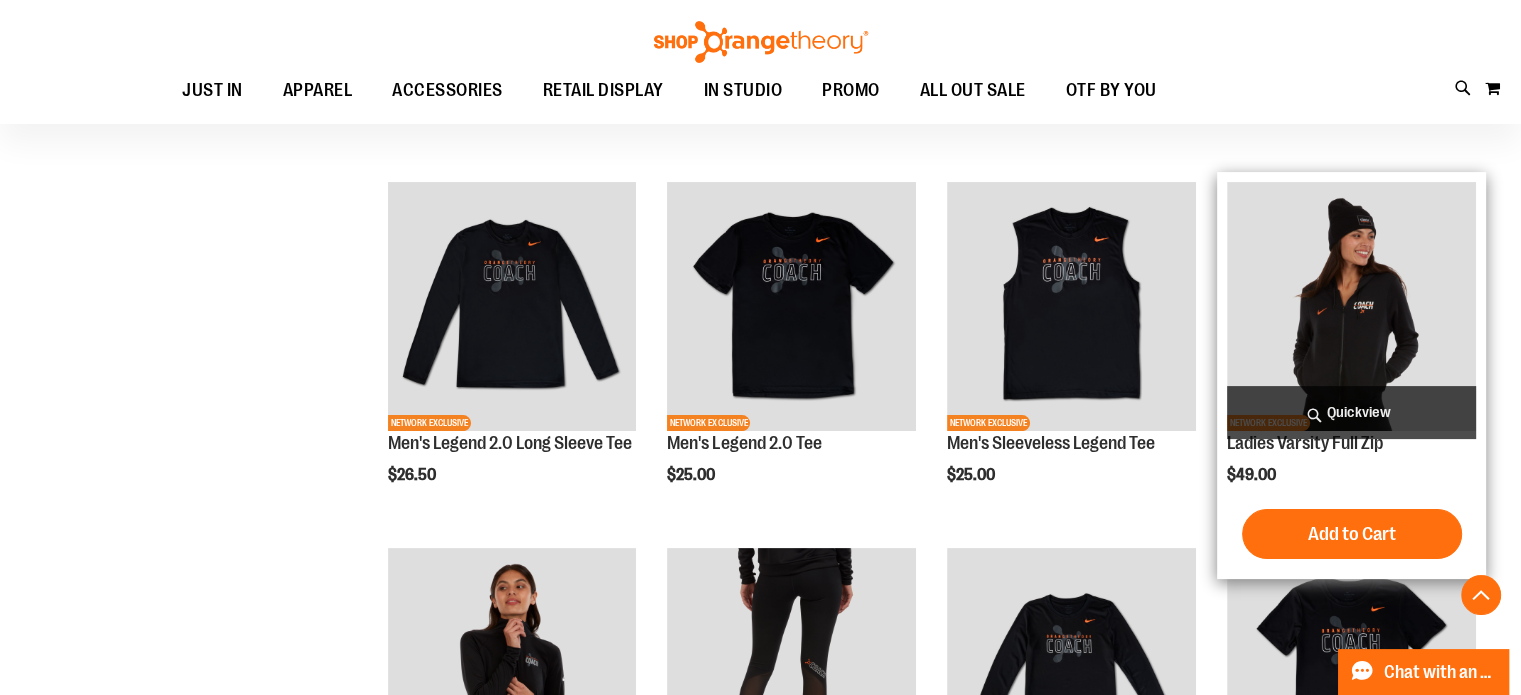 click at bounding box center (1351, 306) 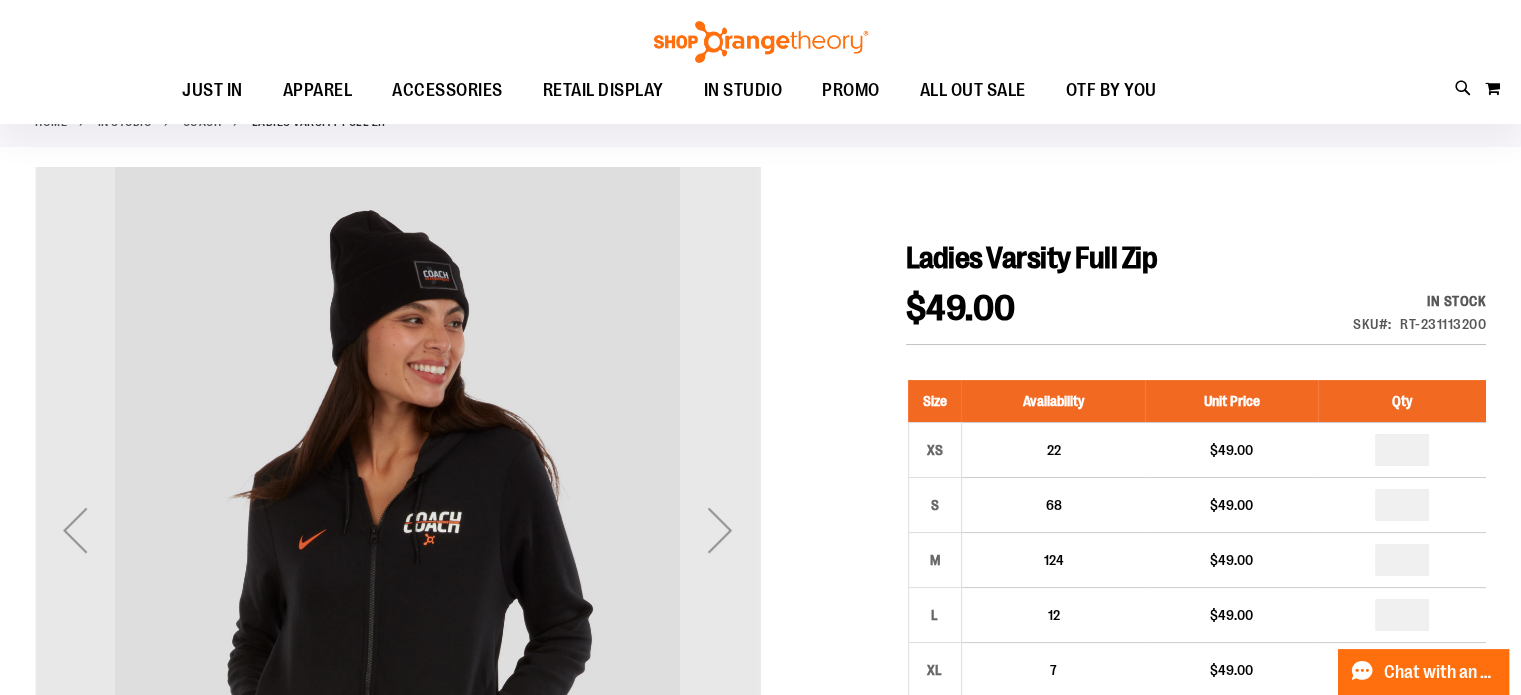 scroll, scrollTop: 112, scrollLeft: 0, axis: vertical 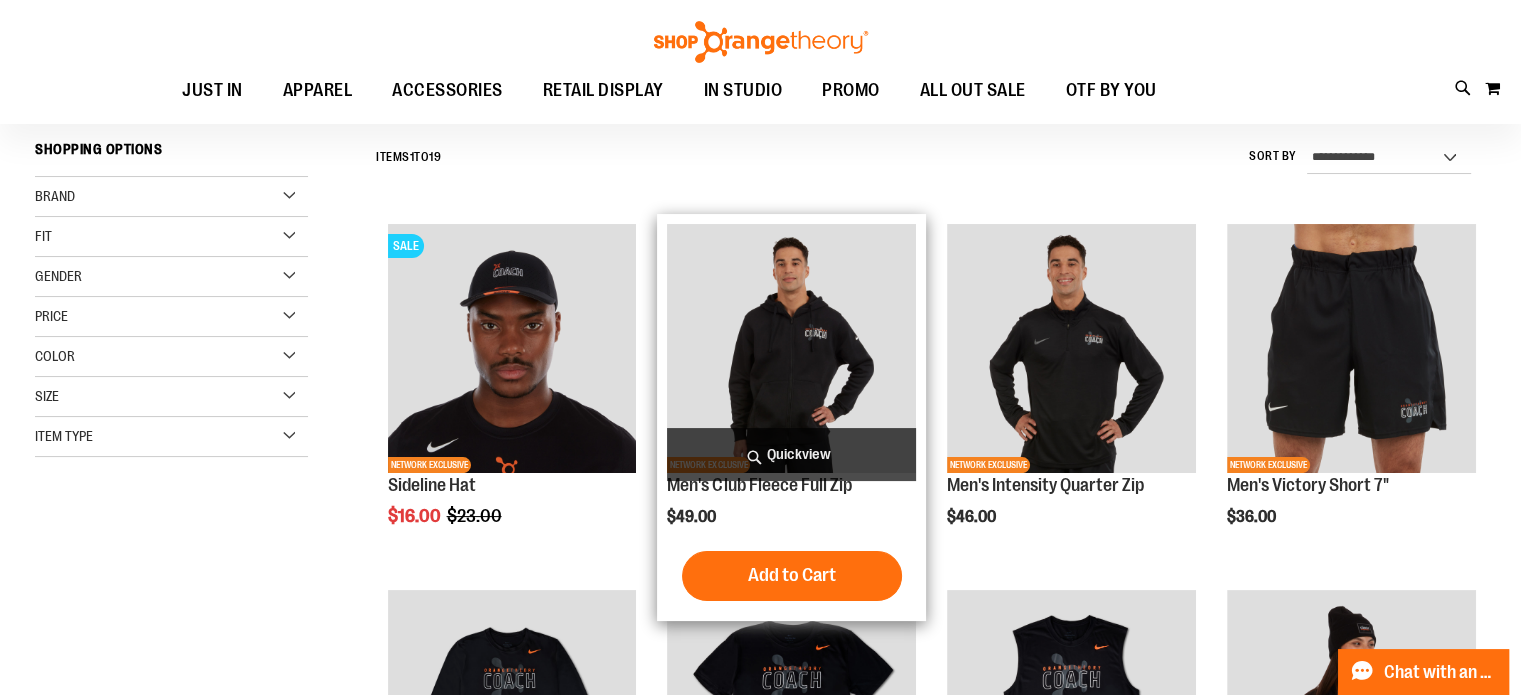 click at bounding box center [791, 348] 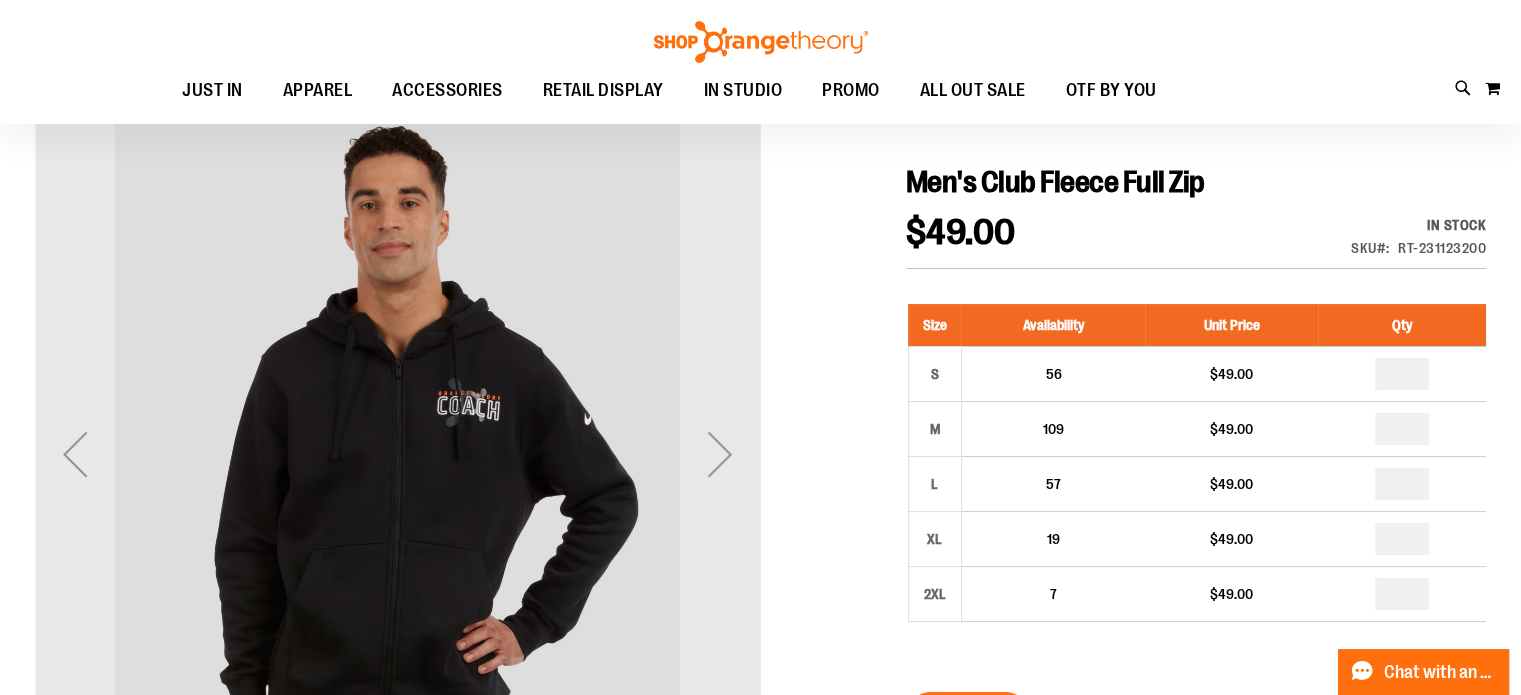 scroll, scrollTop: 219, scrollLeft: 0, axis: vertical 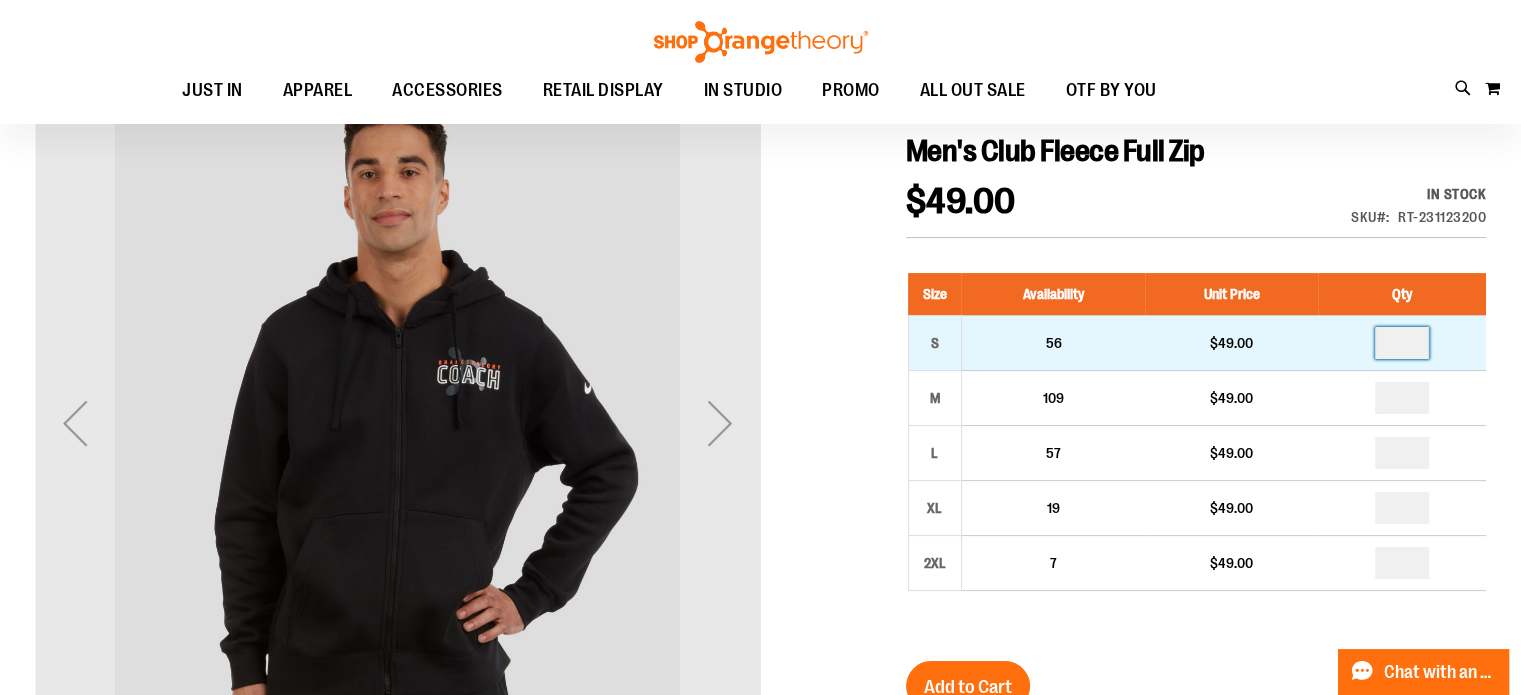 click at bounding box center [1402, 343] 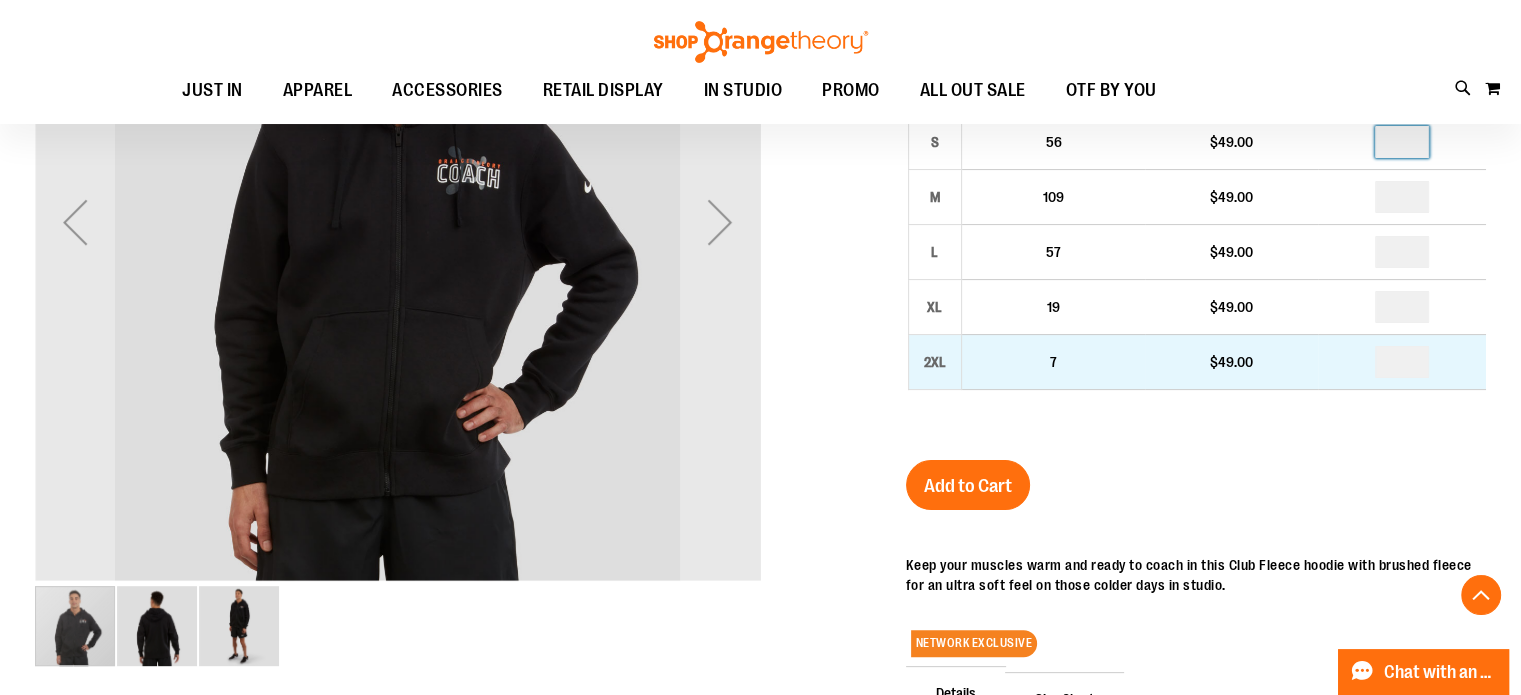 scroll, scrollTop: 419, scrollLeft: 0, axis: vertical 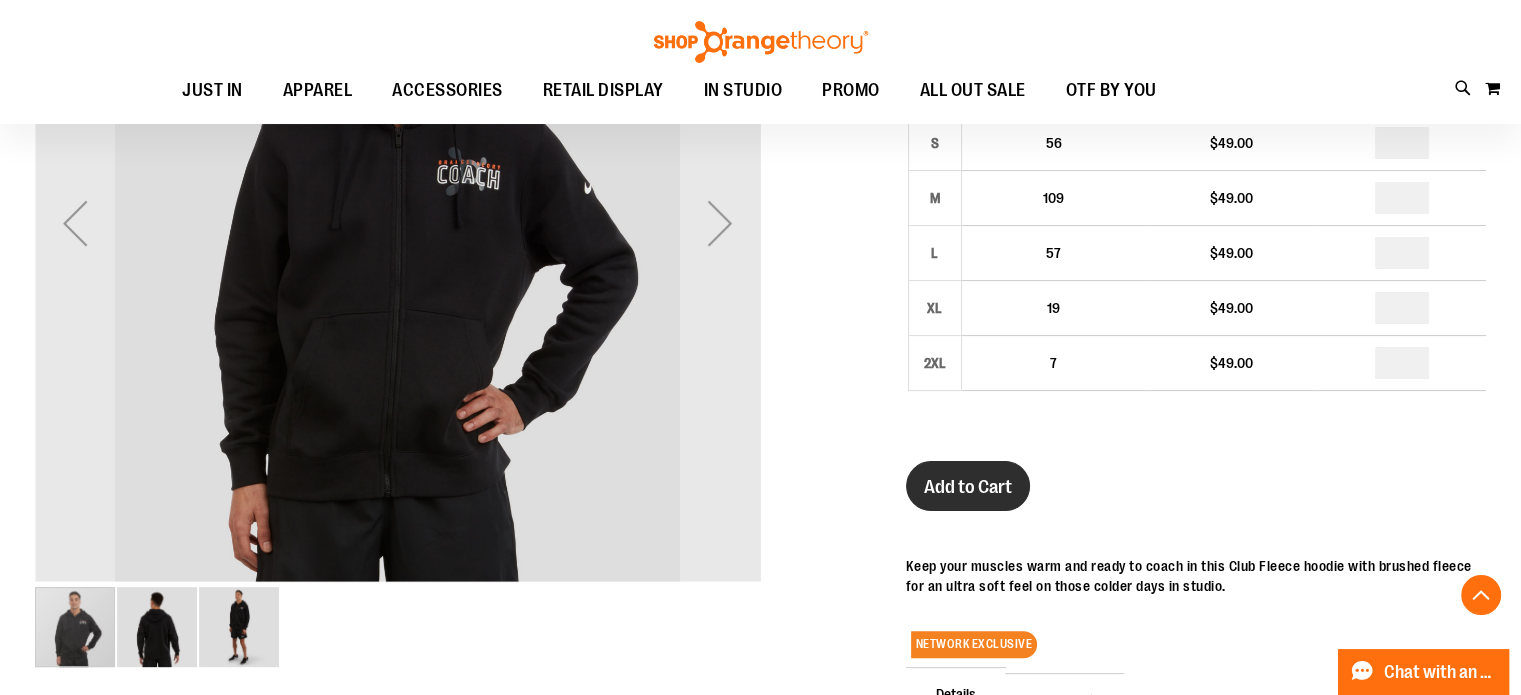 click on "Add to Cart" at bounding box center (968, 487) 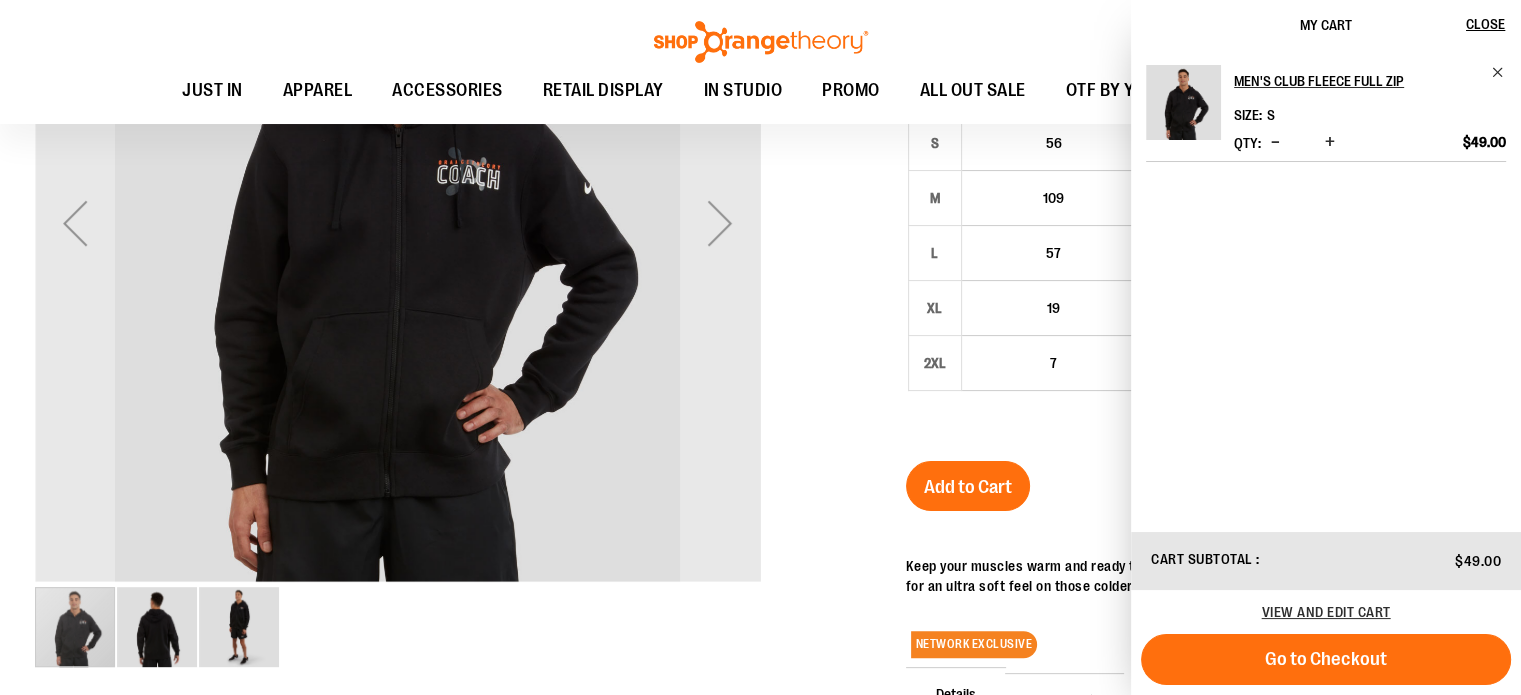click on "Toggle Nav
Search
Popular Suggestions
Advanced Search" at bounding box center [760, 62] 